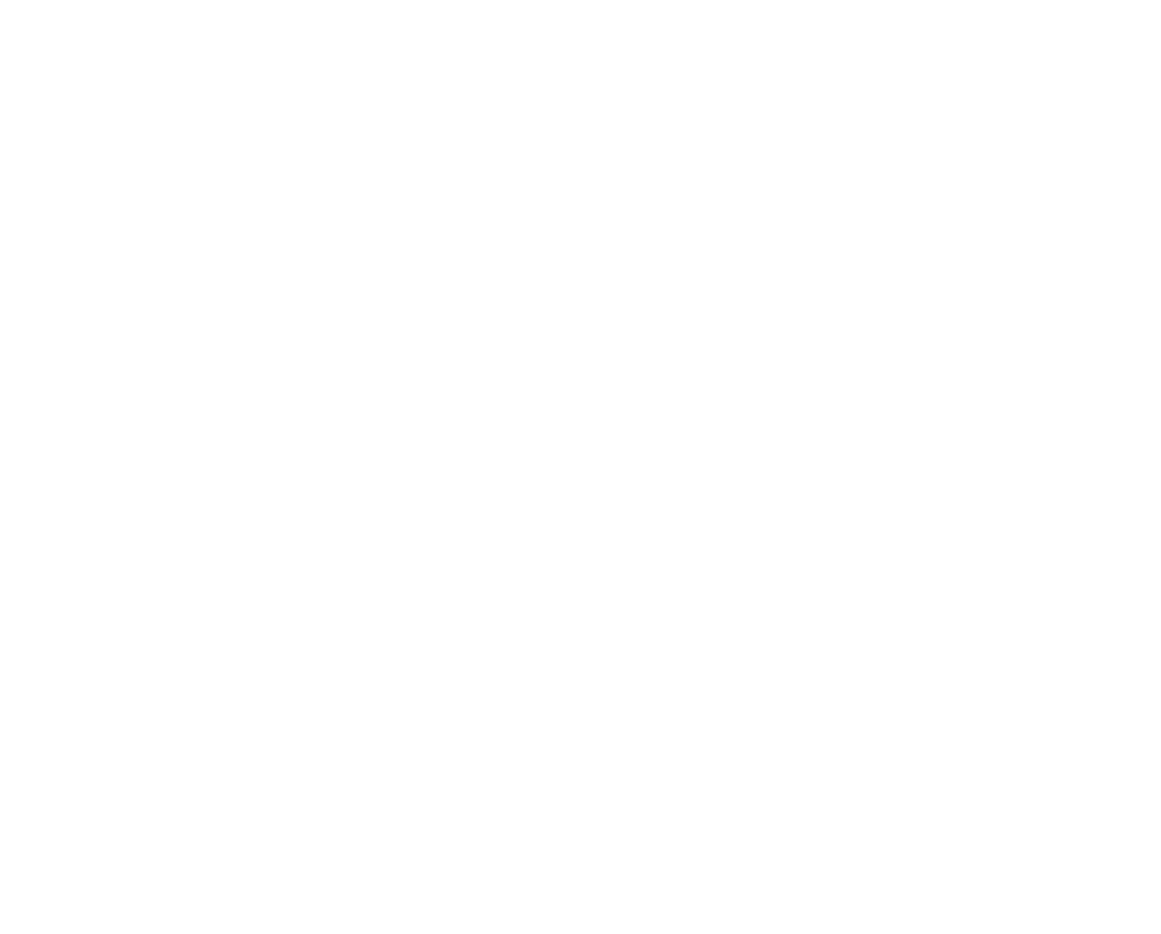 scroll, scrollTop: 0, scrollLeft: 0, axis: both 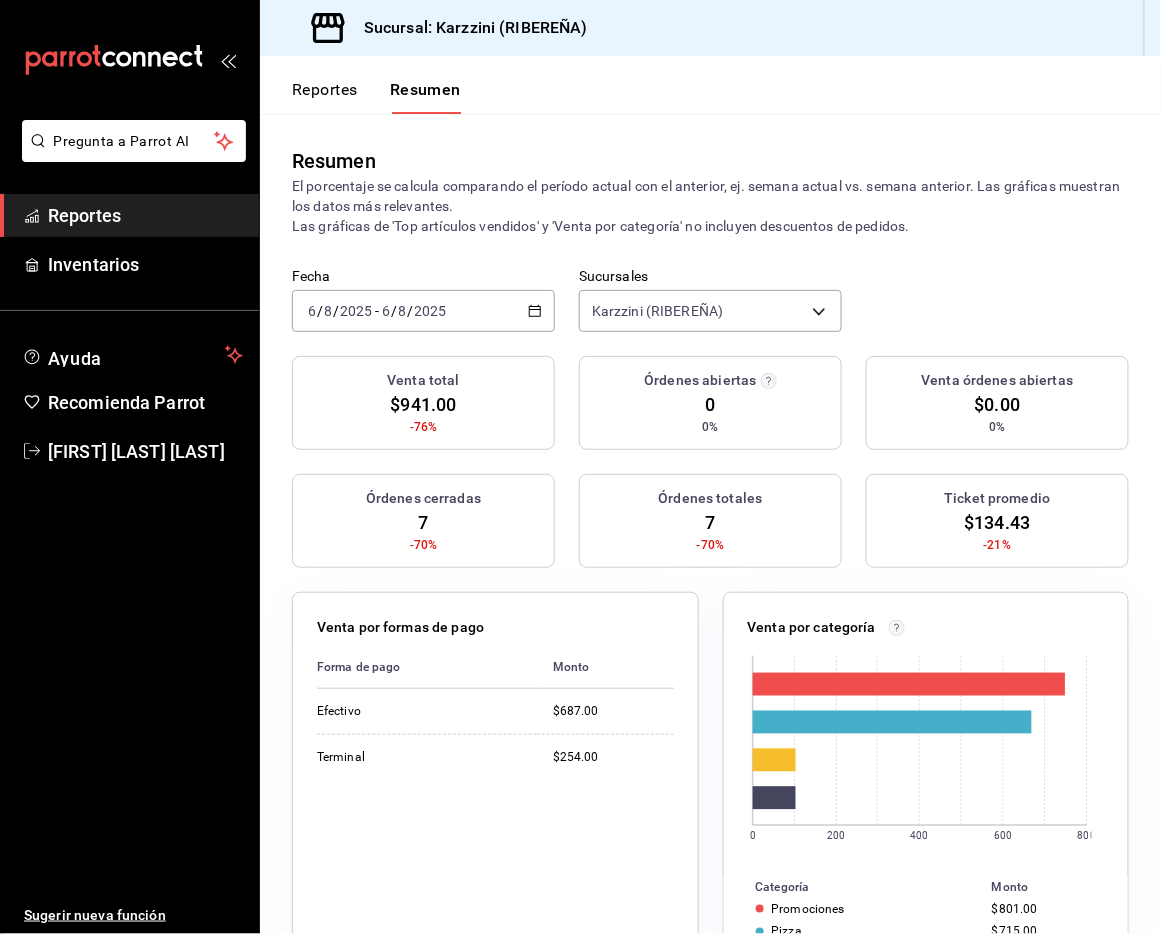 click on "Reportes" at bounding box center (325, 97) 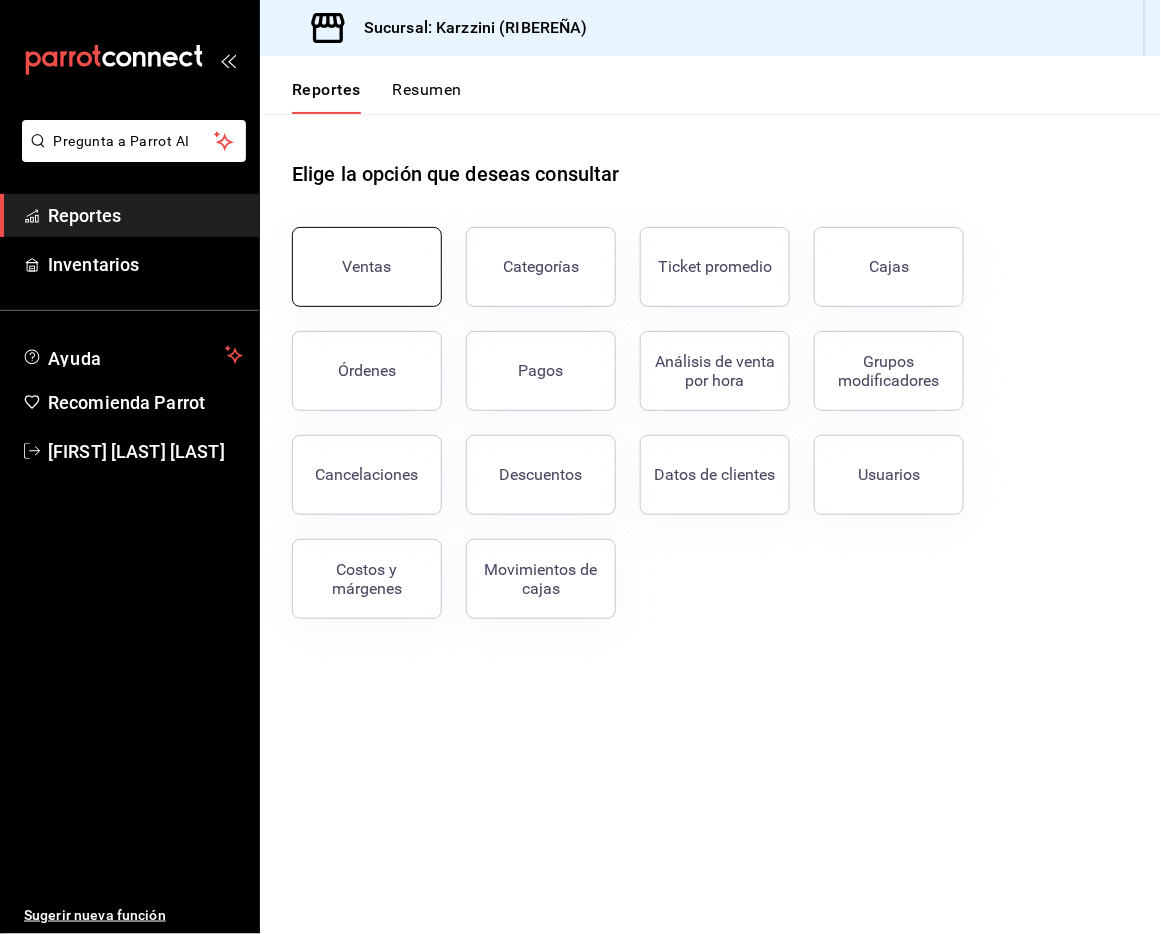 click on "Ventas" at bounding box center [367, 266] 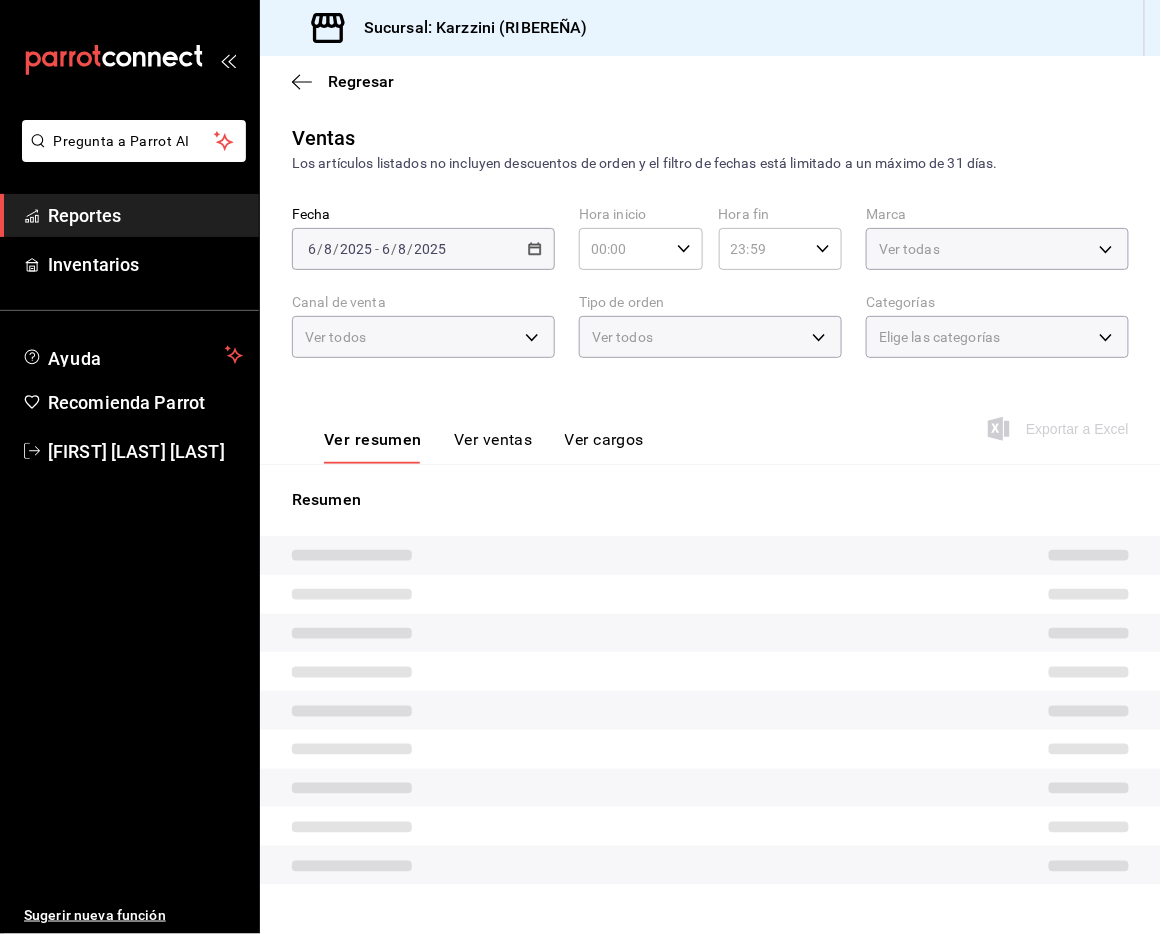 click on "Ver ventas" at bounding box center (493, 447) 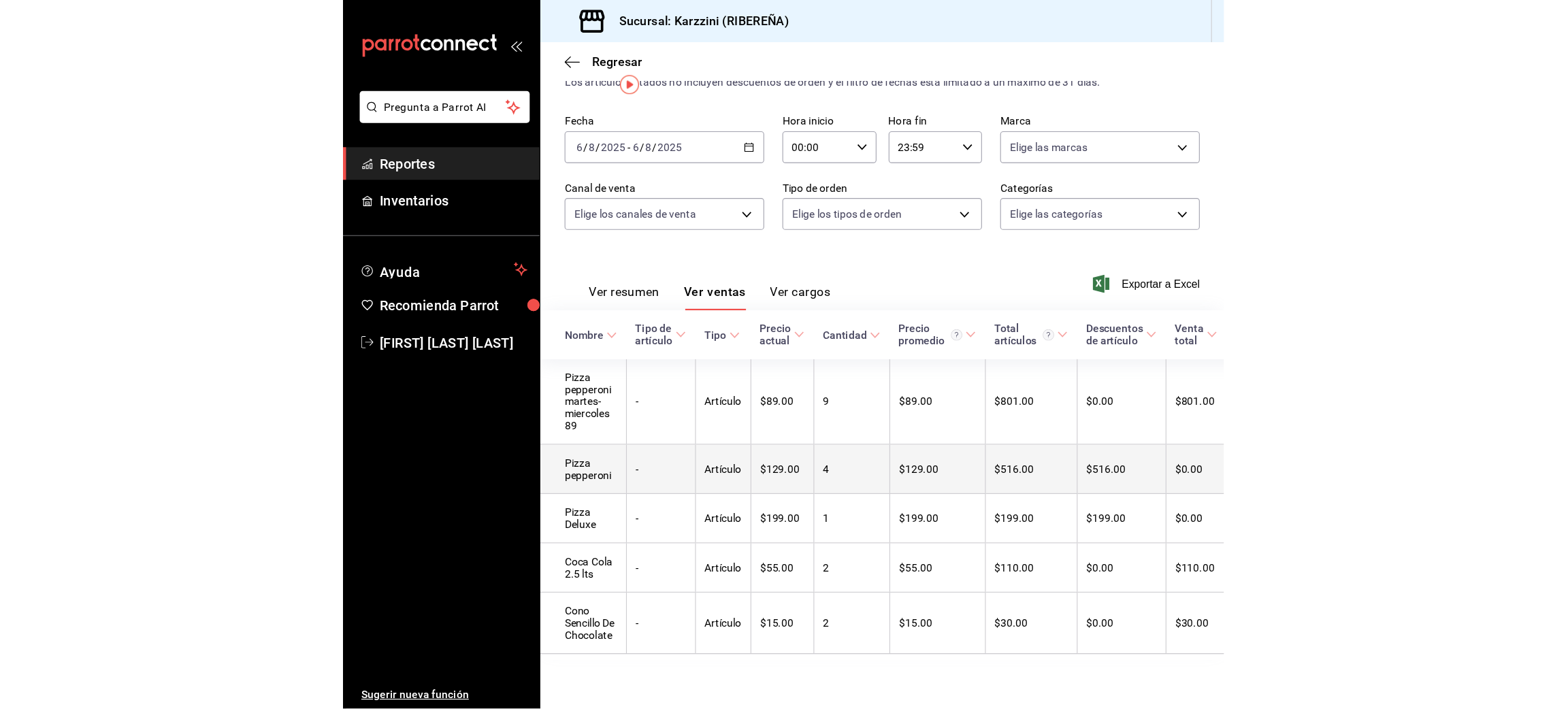 scroll, scrollTop: 73, scrollLeft: 0, axis: vertical 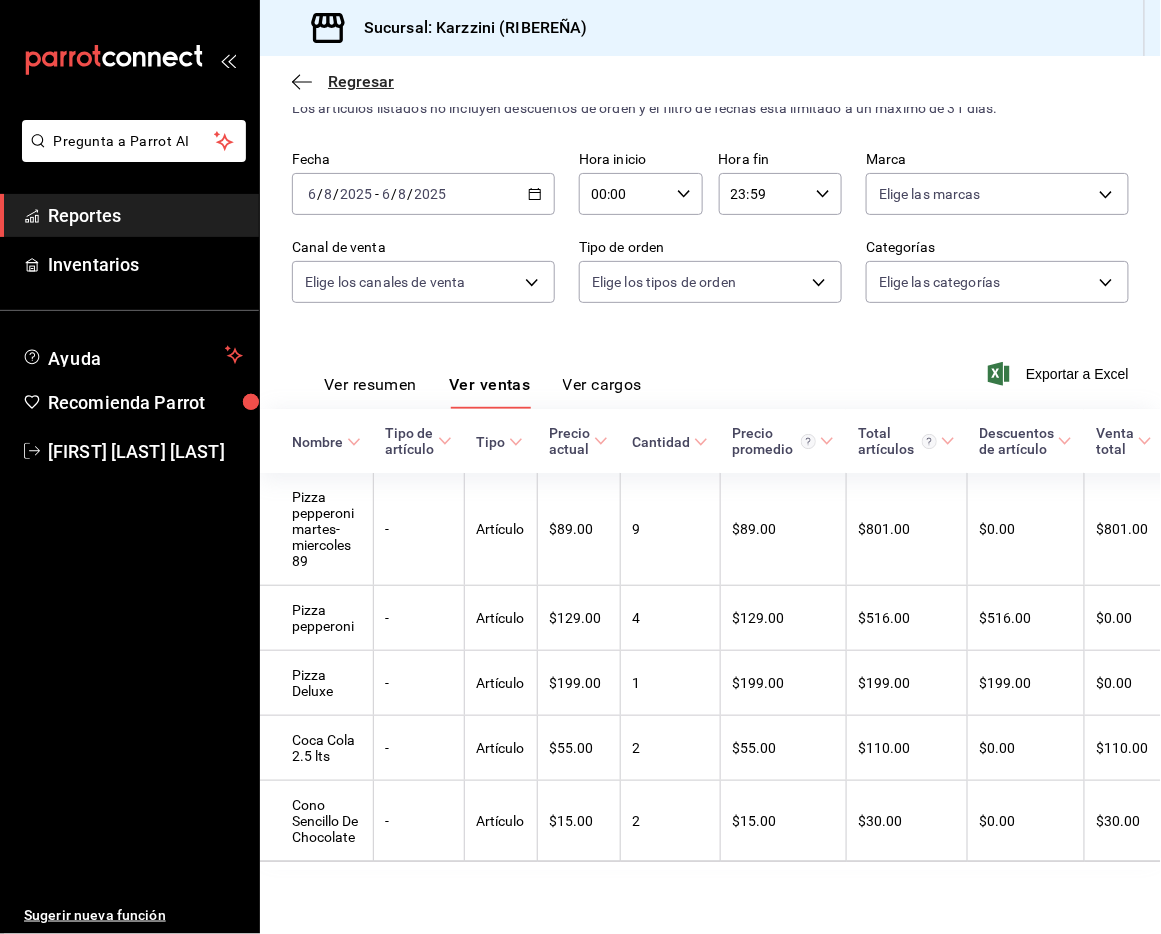 click 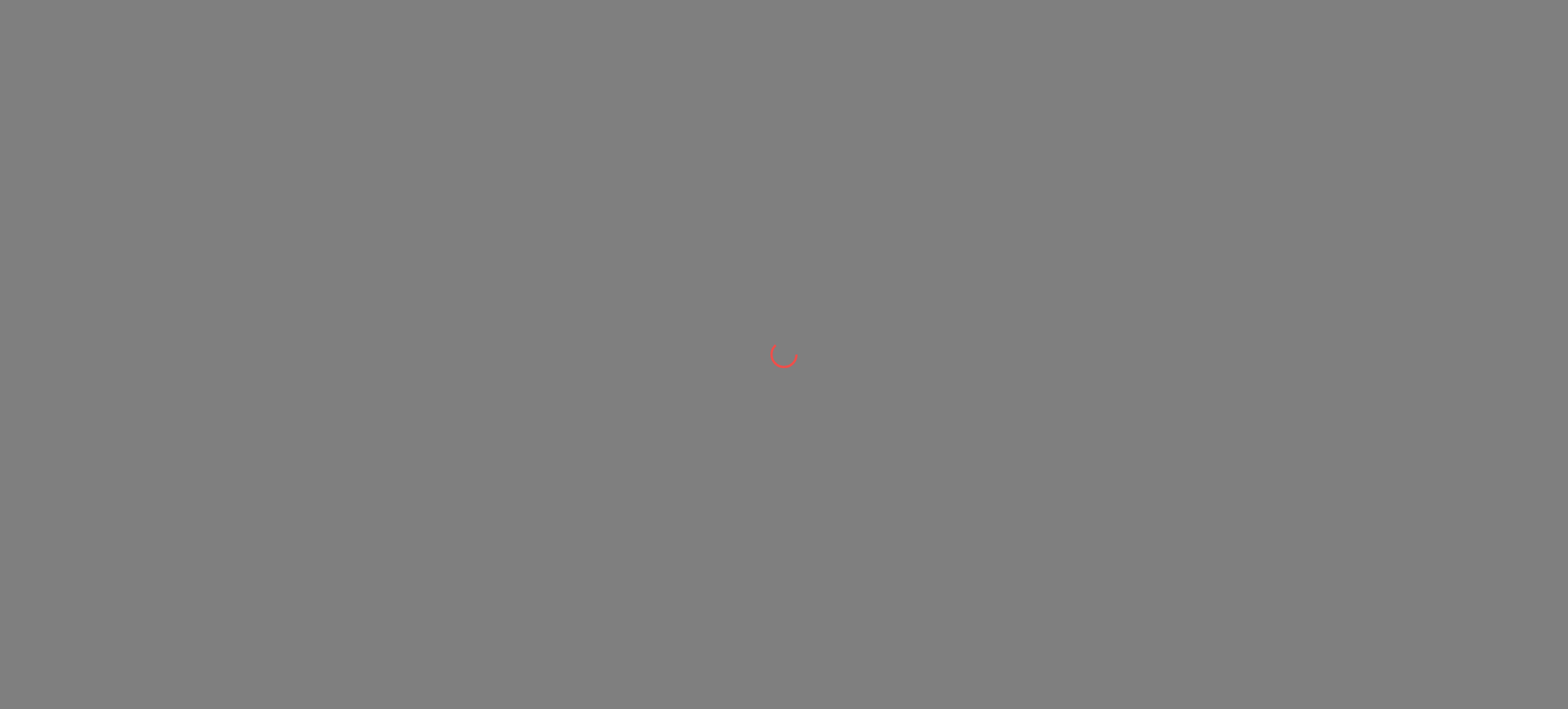 scroll, scrollTop: 0, scrollLeft: 0, axis: both 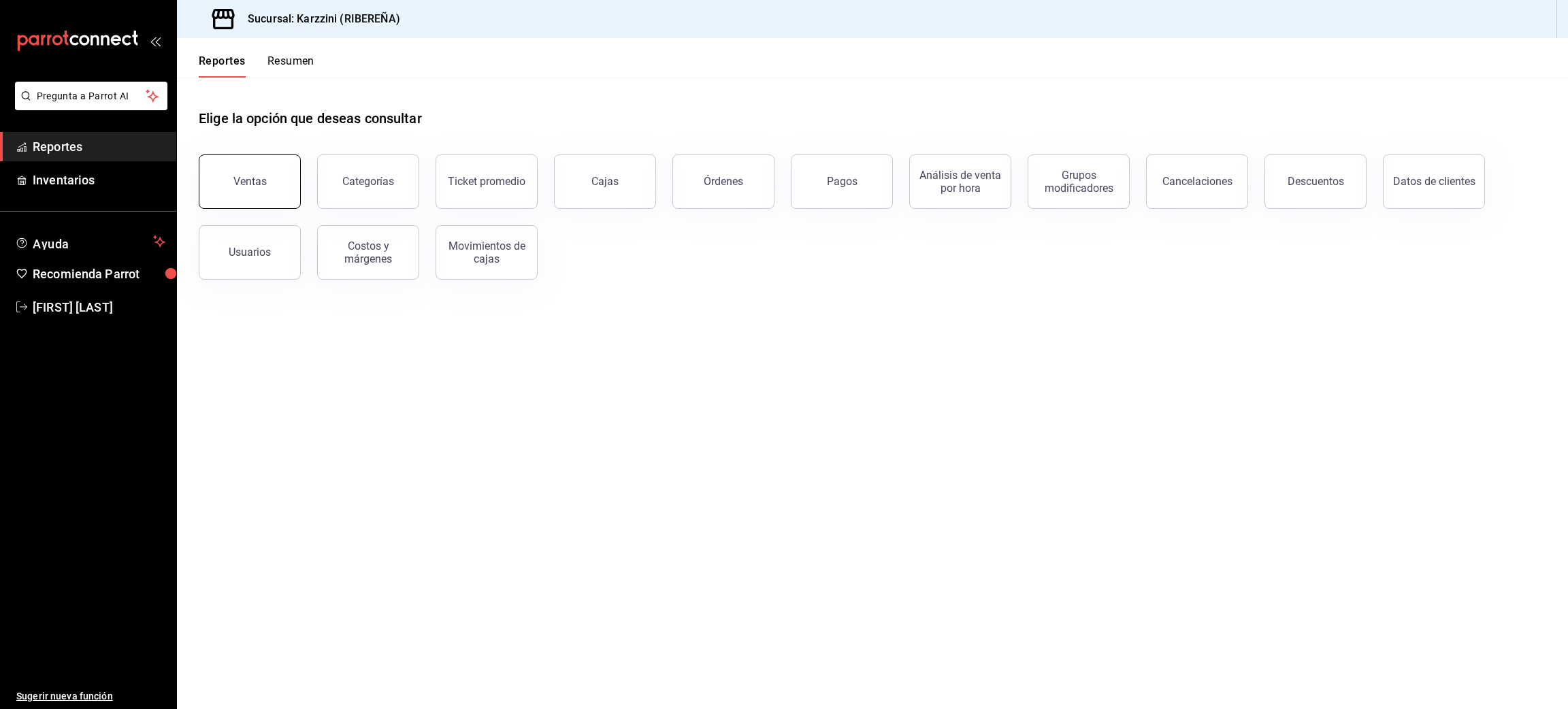 click on "Ventas" at bounding box center [250, 182] 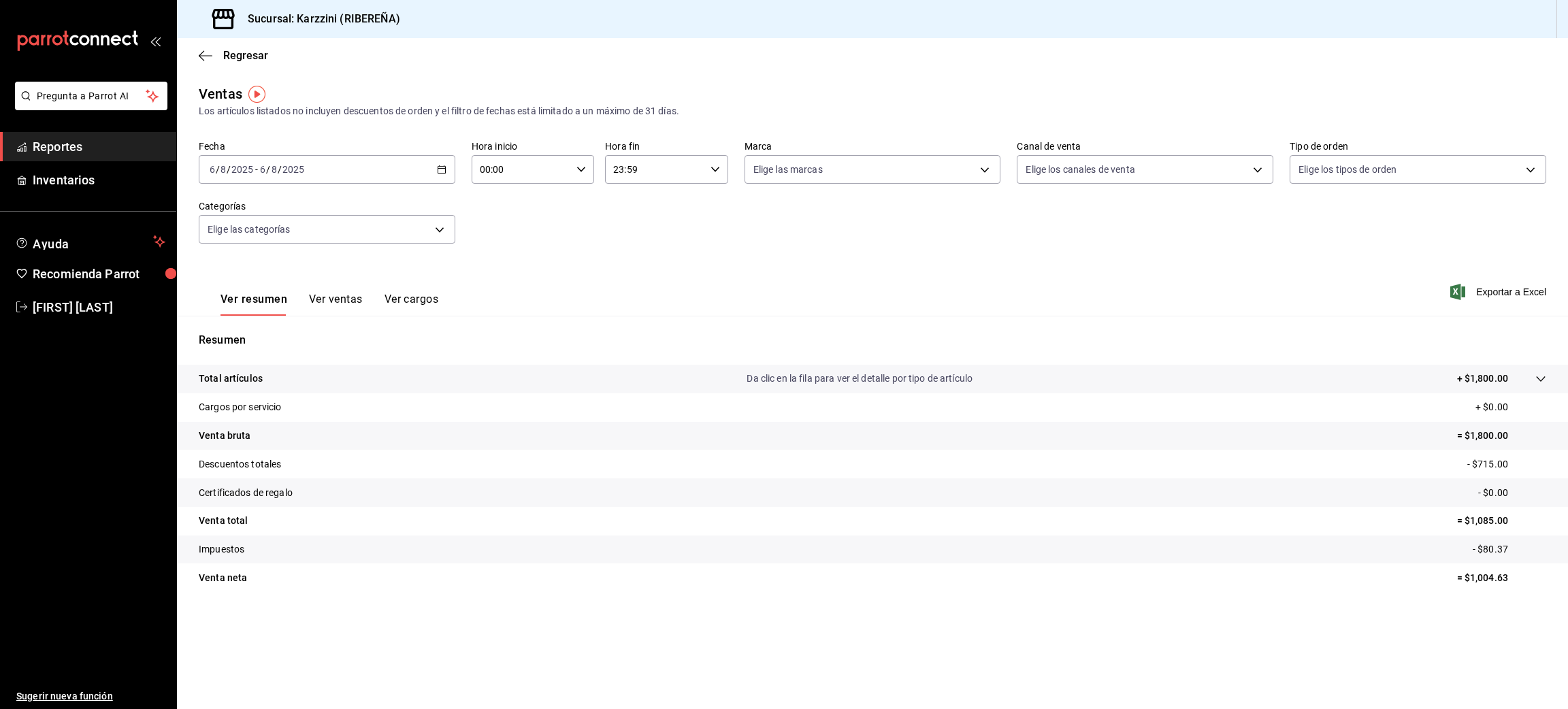 click on "Ver ventas" at bounding box center (336, 304) 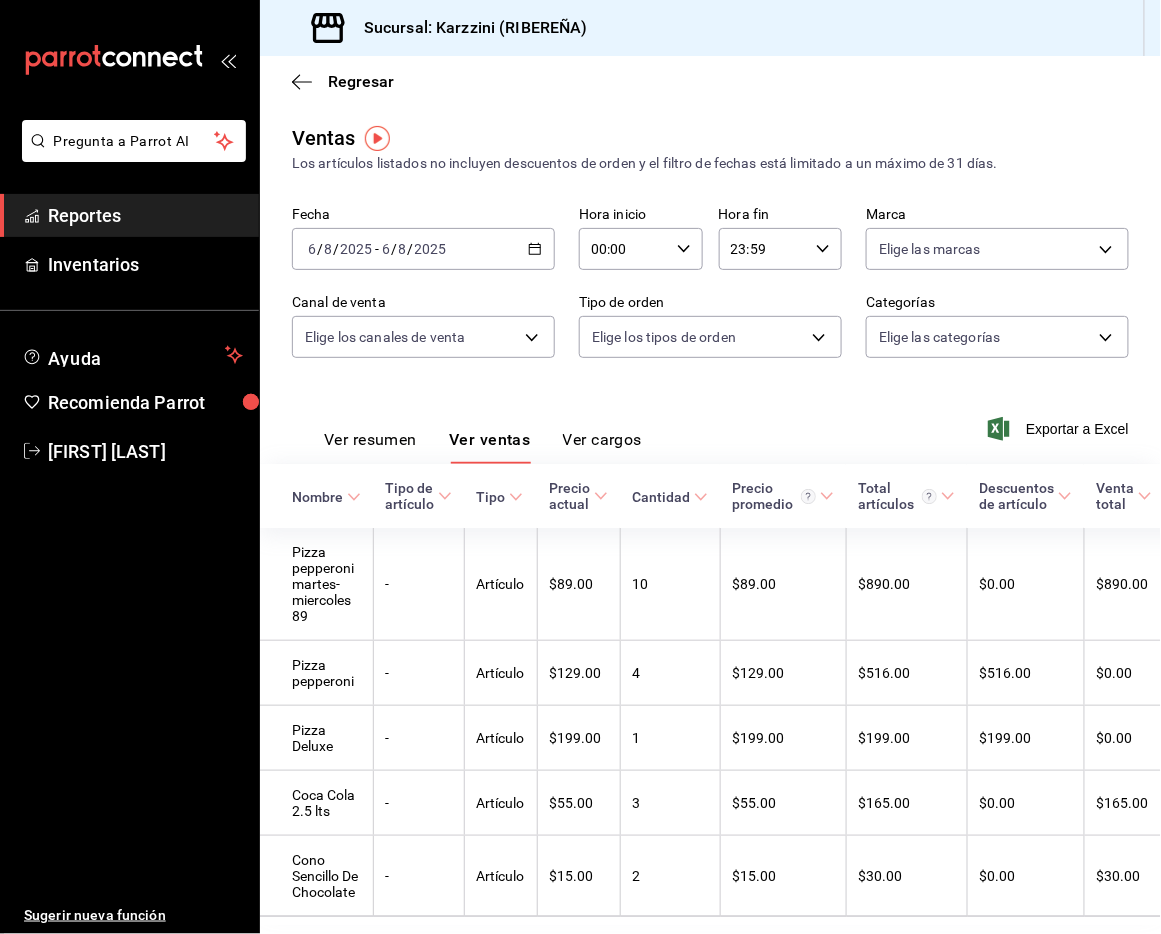 click on "Ver resumen" at bounding box center (370, 447) 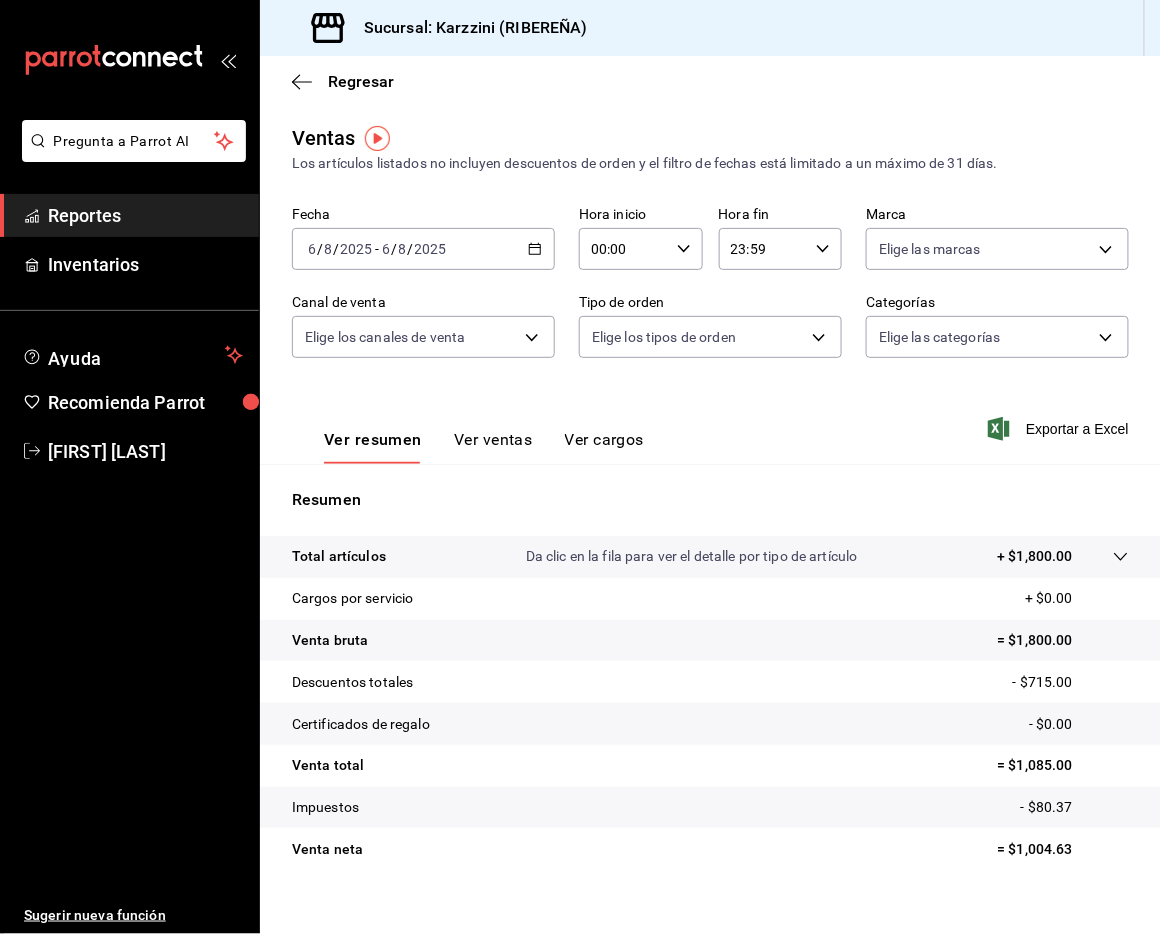 click on "Ver ventas" at bounding box center (493, 447) 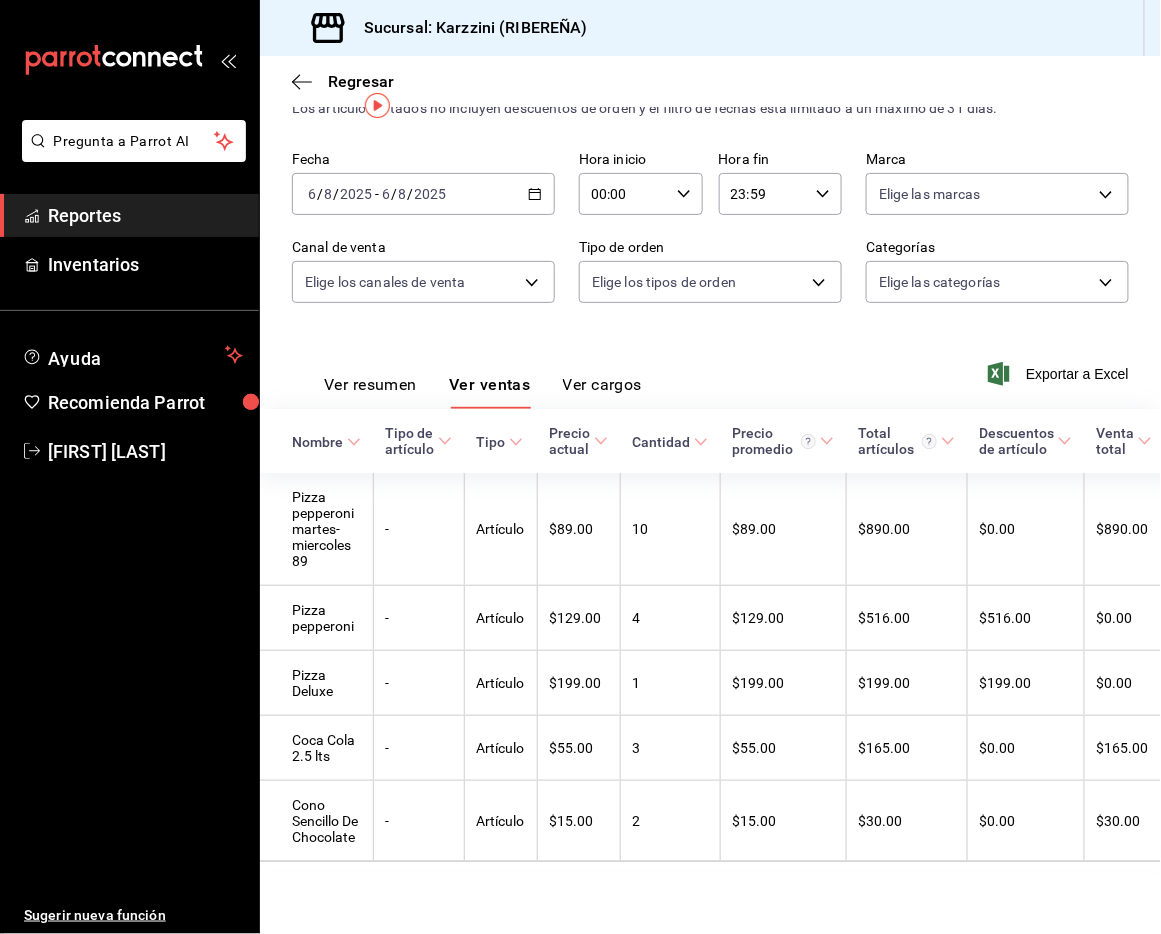scroll, scrollTop: 107, scrollLeft: 0, axis: vertical 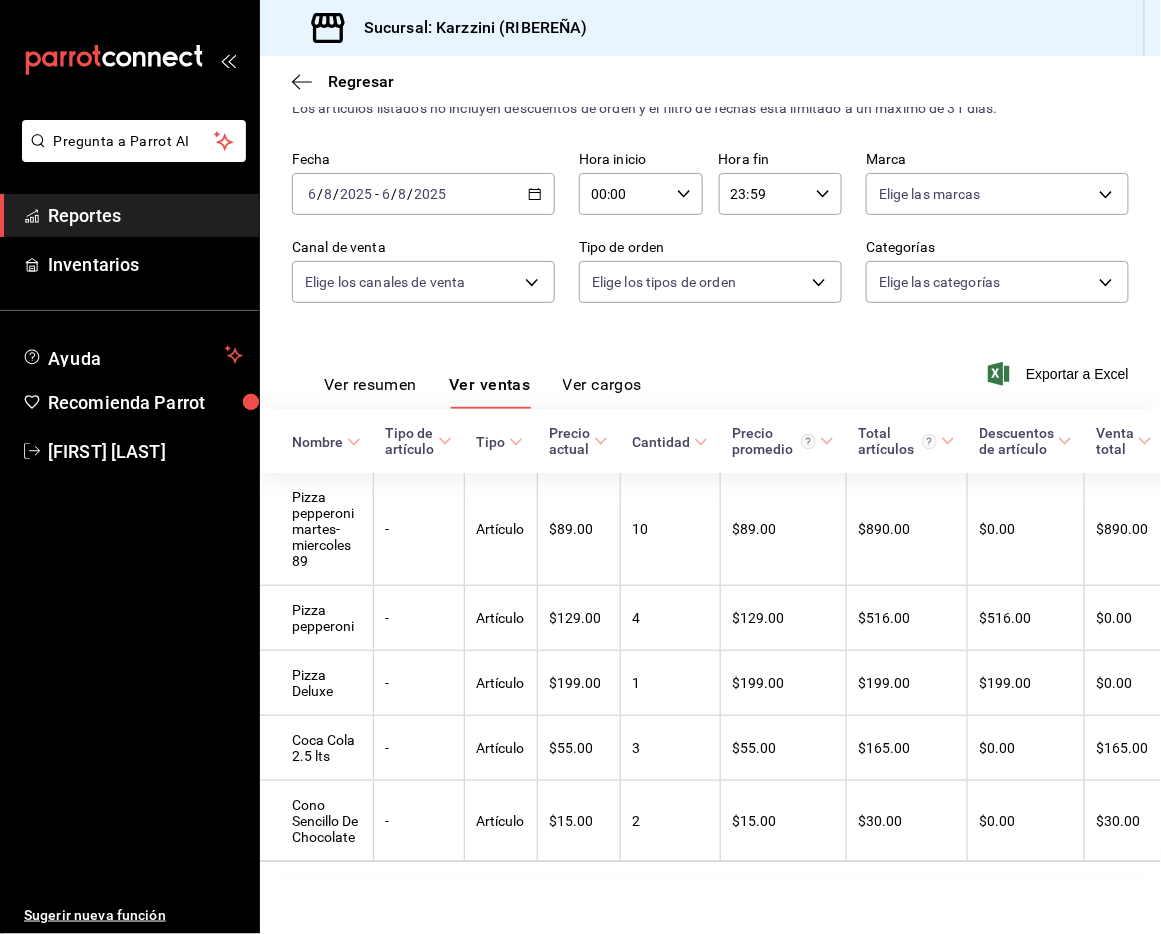 click on "Ver resumen" at bounding box center [370, 392] 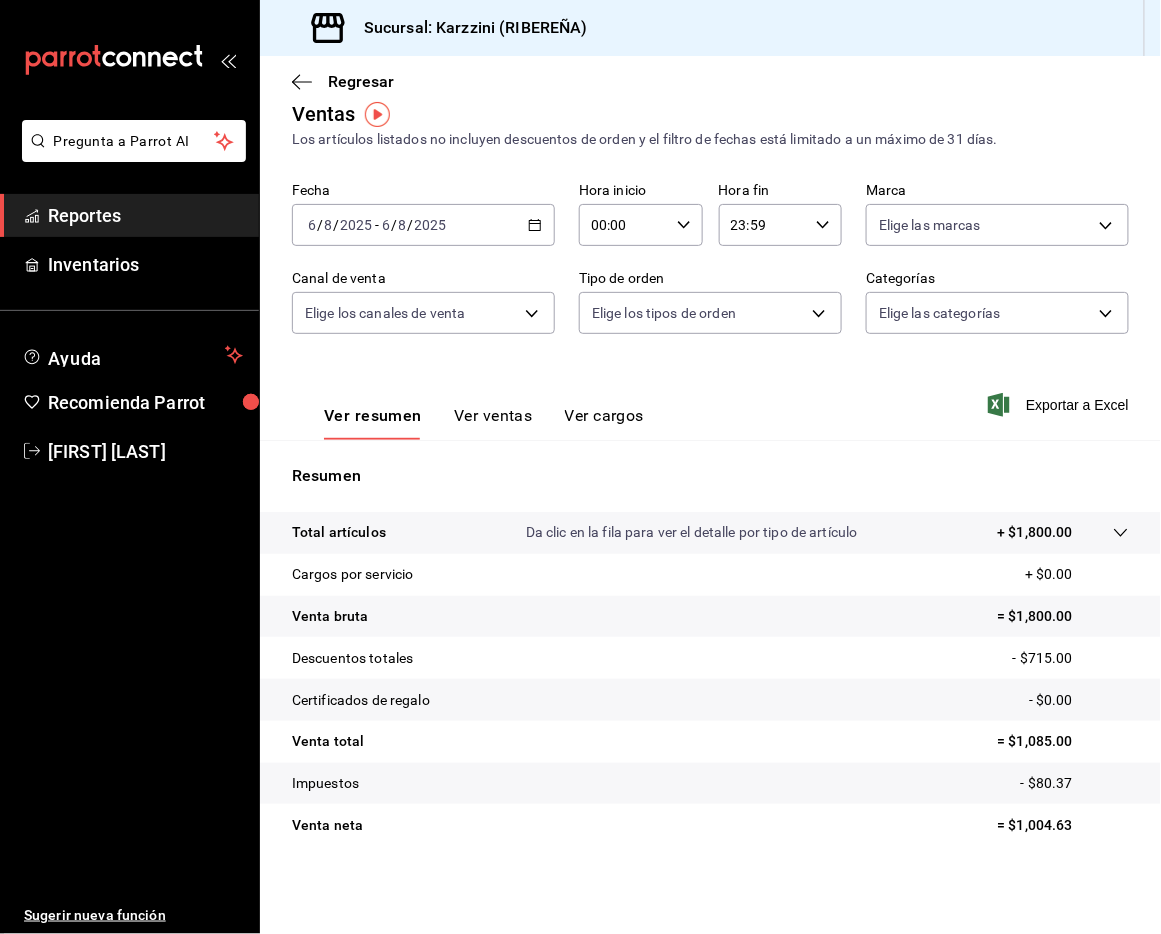 scroll, scrollTop: 23, scrollLeft: 0, axis: vertical 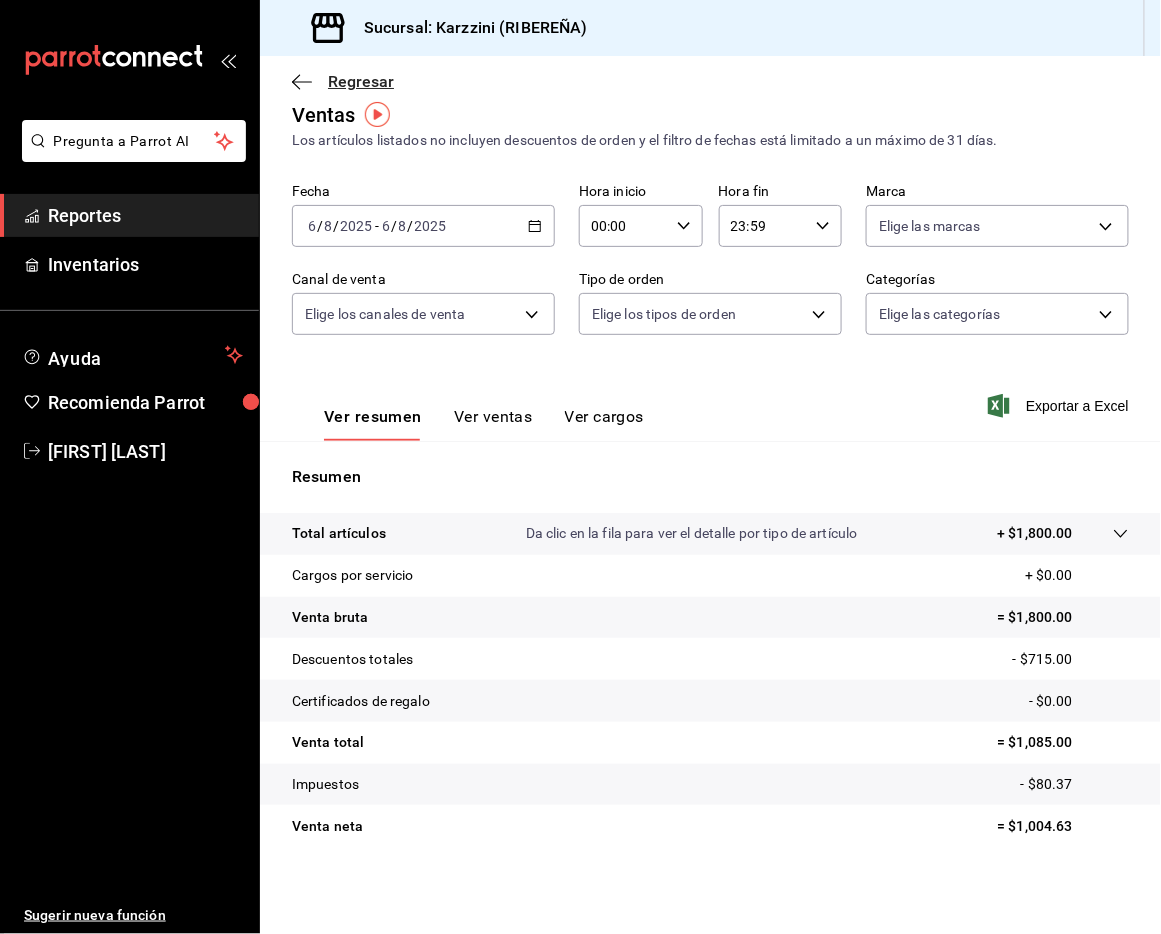 click 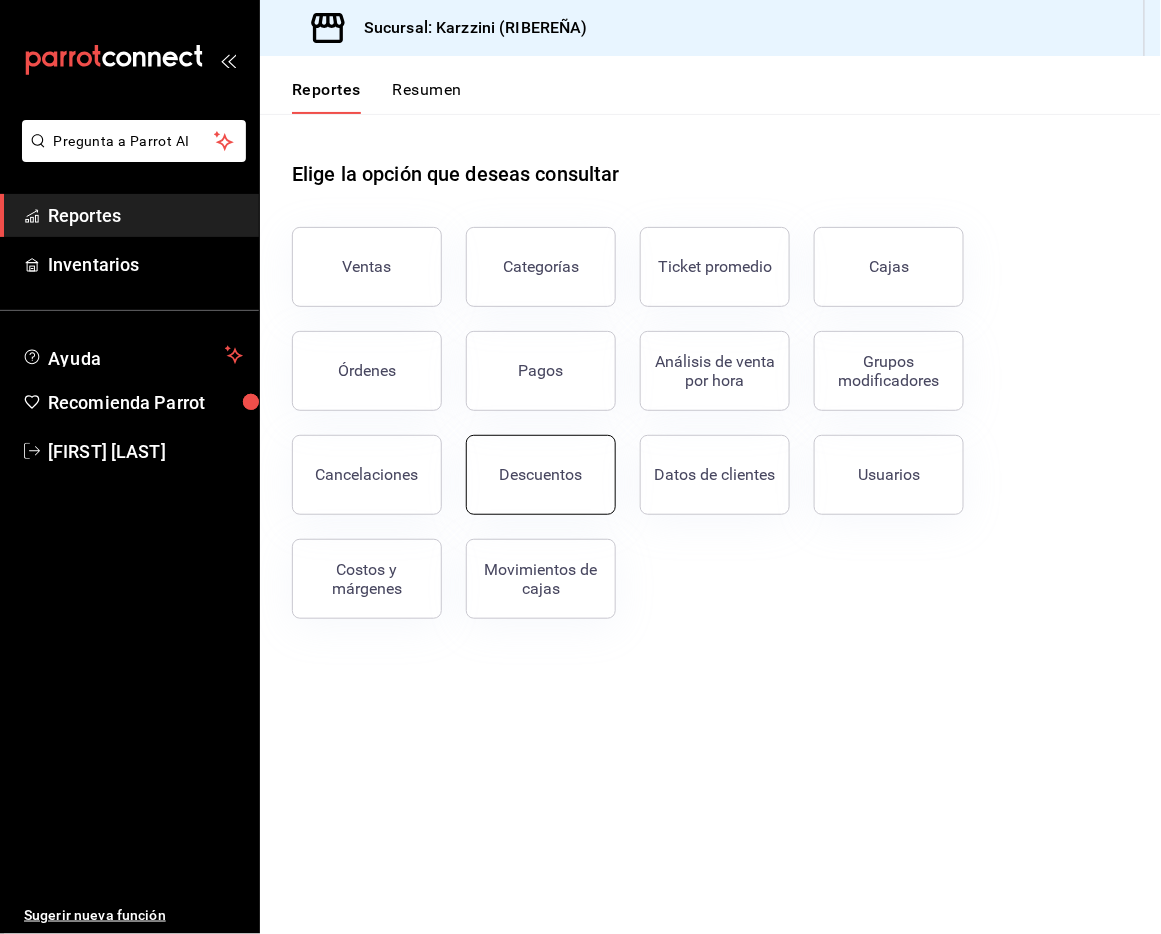 click on "Descuentos" at bounding box center [541, 475] 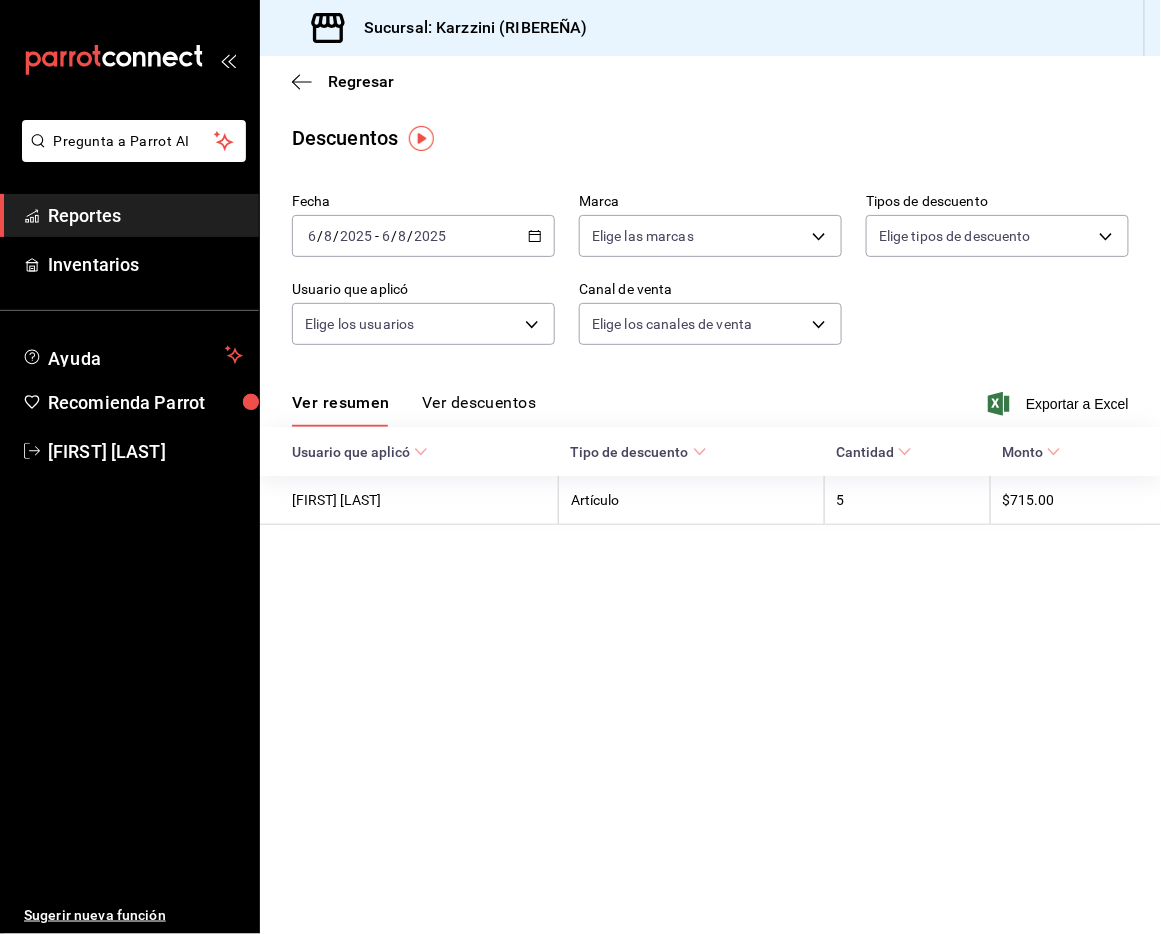 click on "Ver descuentos" at bounding box center (479, 410) 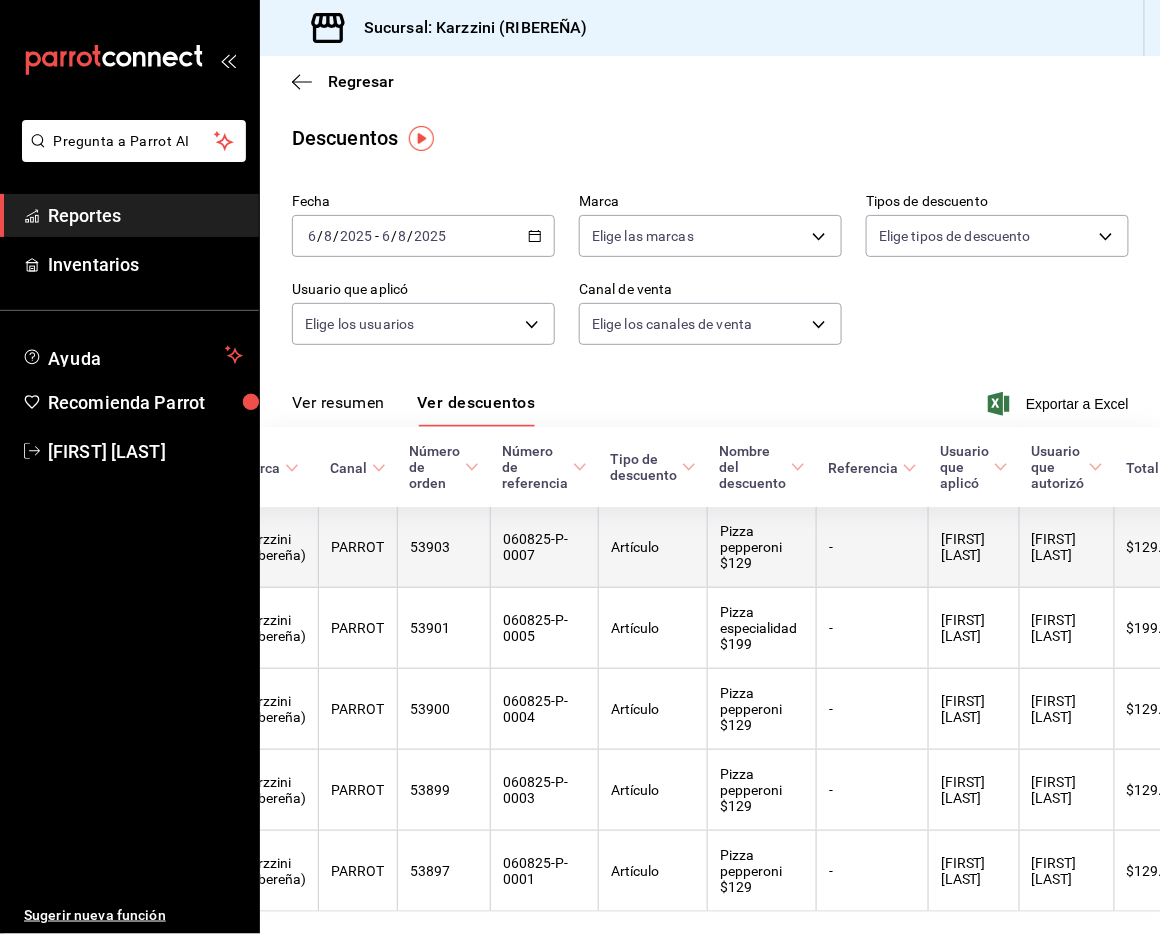 scroll, scrollTop: 0, scrollLeft: 207, axis: horizontal 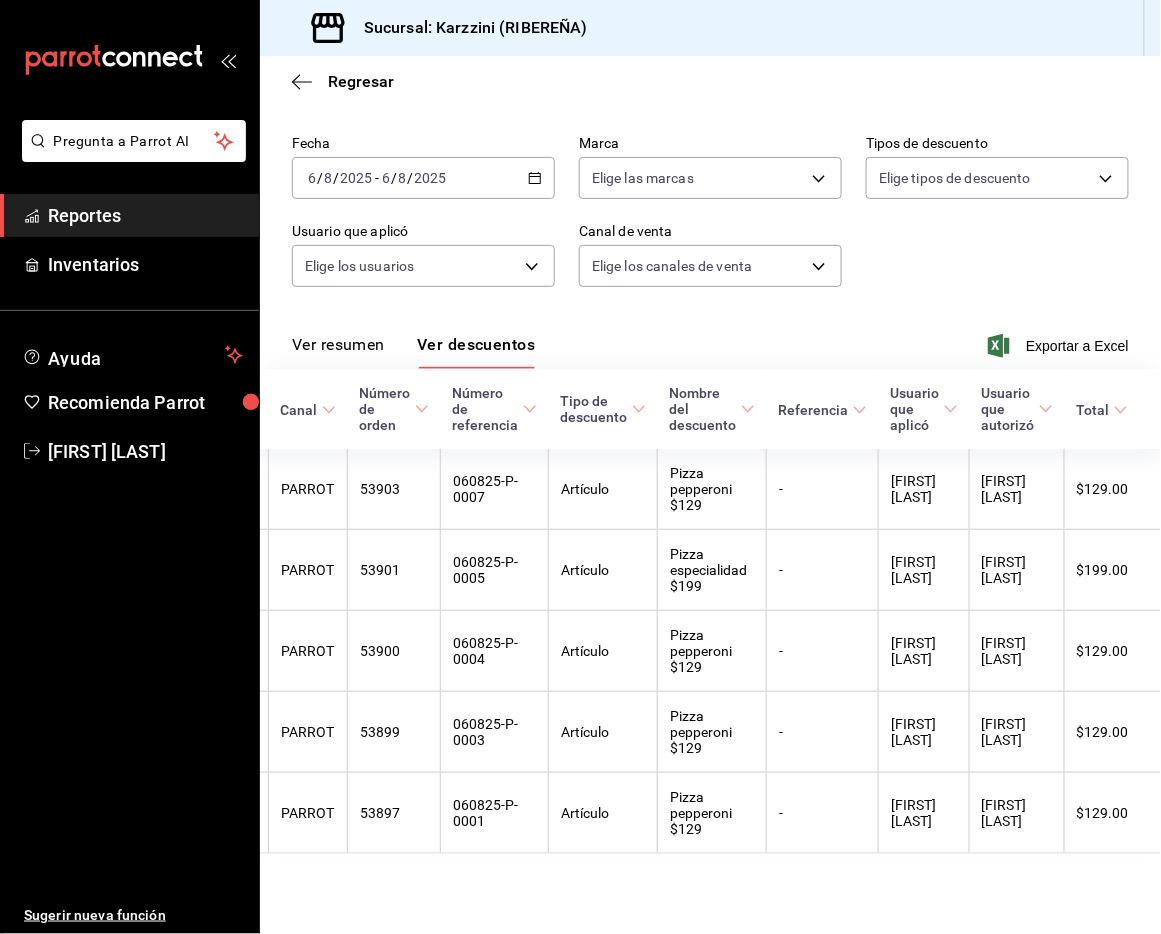click on "Ver resumen" at bounding box center (338, 352) 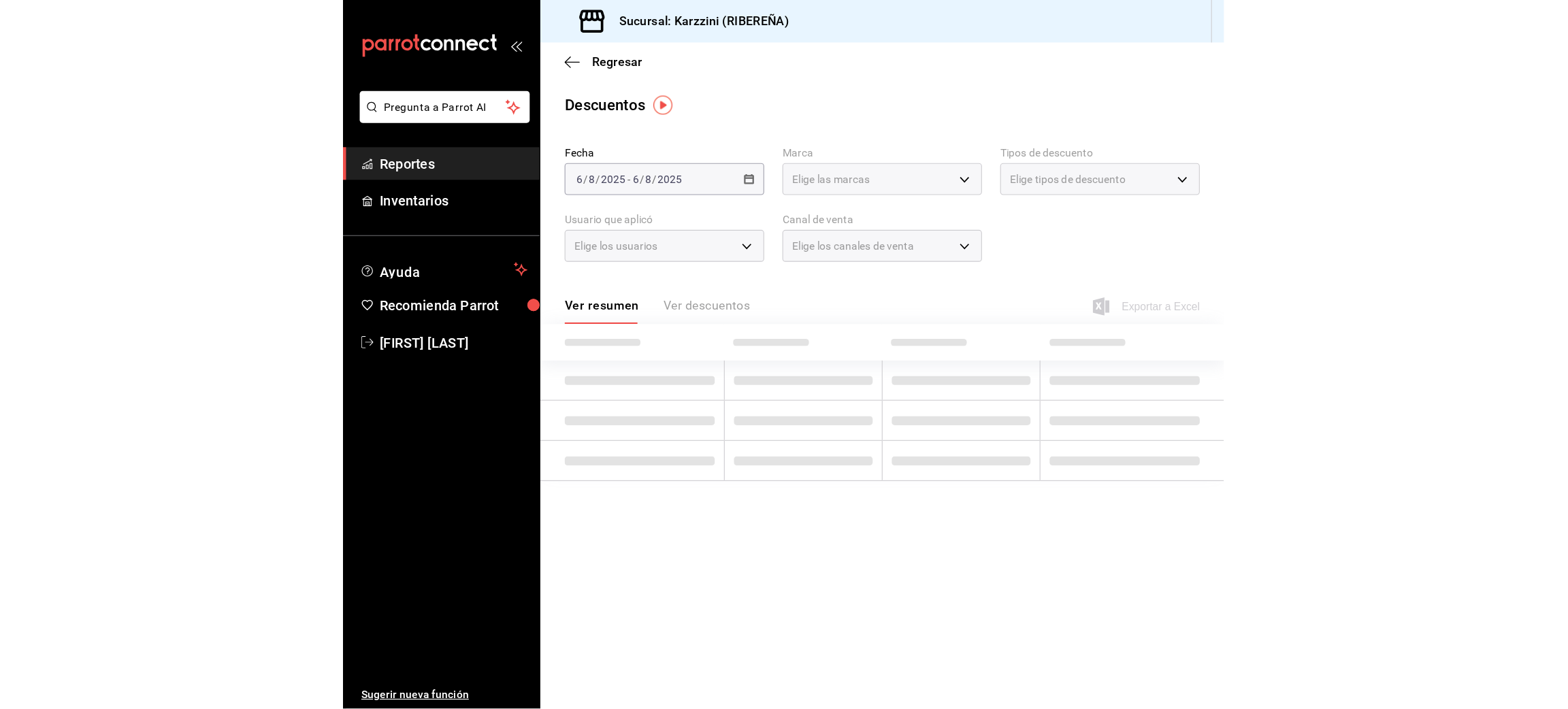 scroll, scrollTop: 0, scrollLeft: 0, axis: both 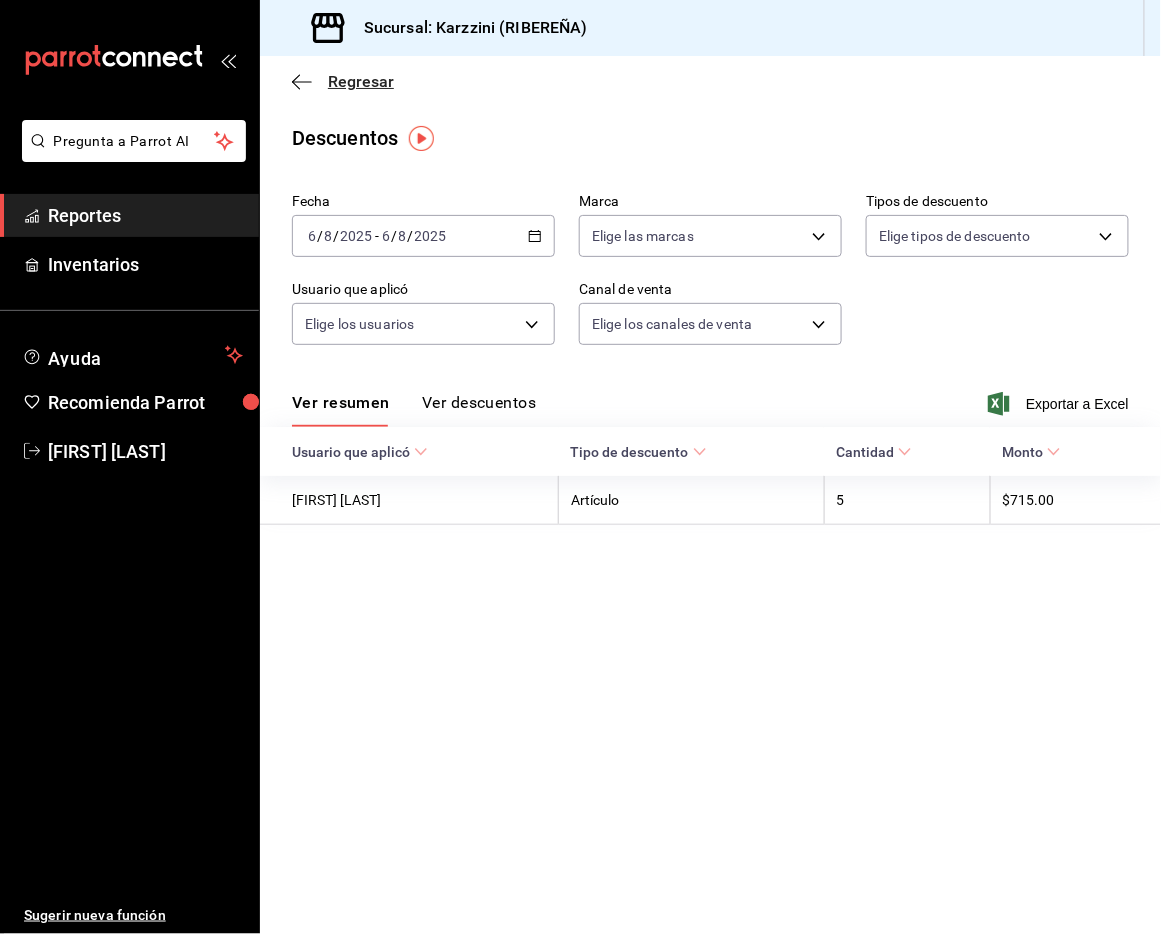 click 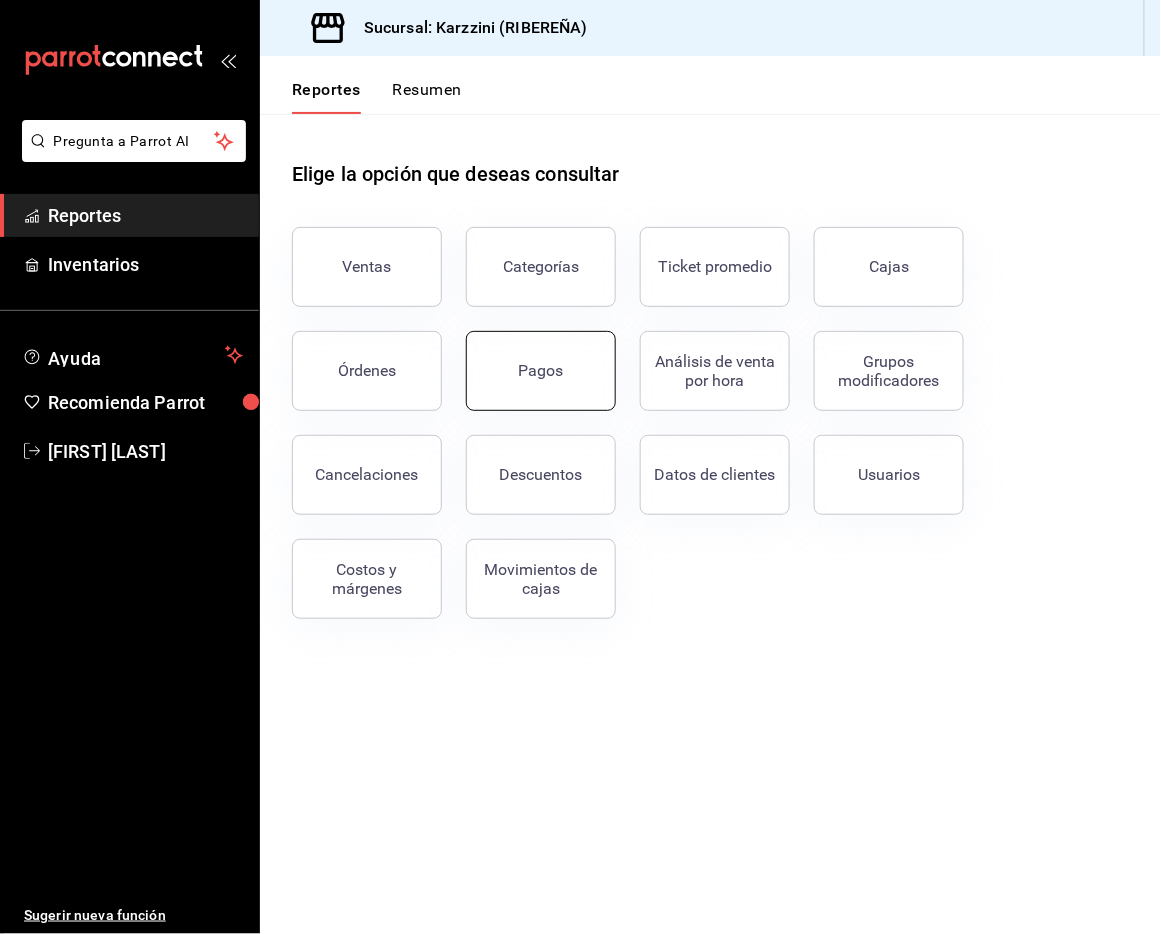 click on "Pagos" at bounding box center [541, 371] 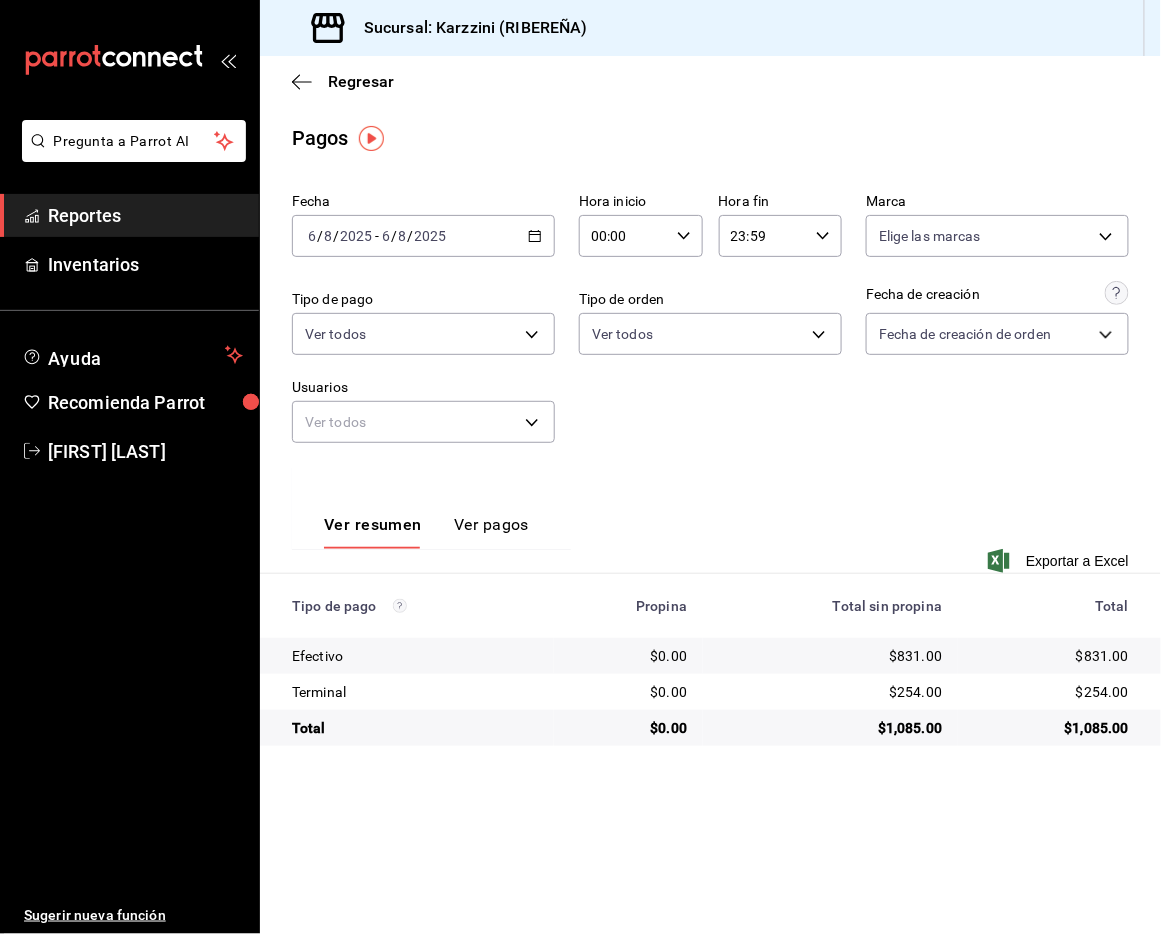 click on "Fecha 2025-08-06 6 / 8 / 2025 - 2025-08-06 6 / 8 / 2025 Hora inicio 00:00 Hora inicio Hora fin 23:59 Hora fin Marca Elige las marcas Tipo de pago Ver todos Tipo de orden Ver todos Fecha de creación   Fecha de creación de orden ORDER Usuarios Ver todos null" at bounding box center [710, 326] 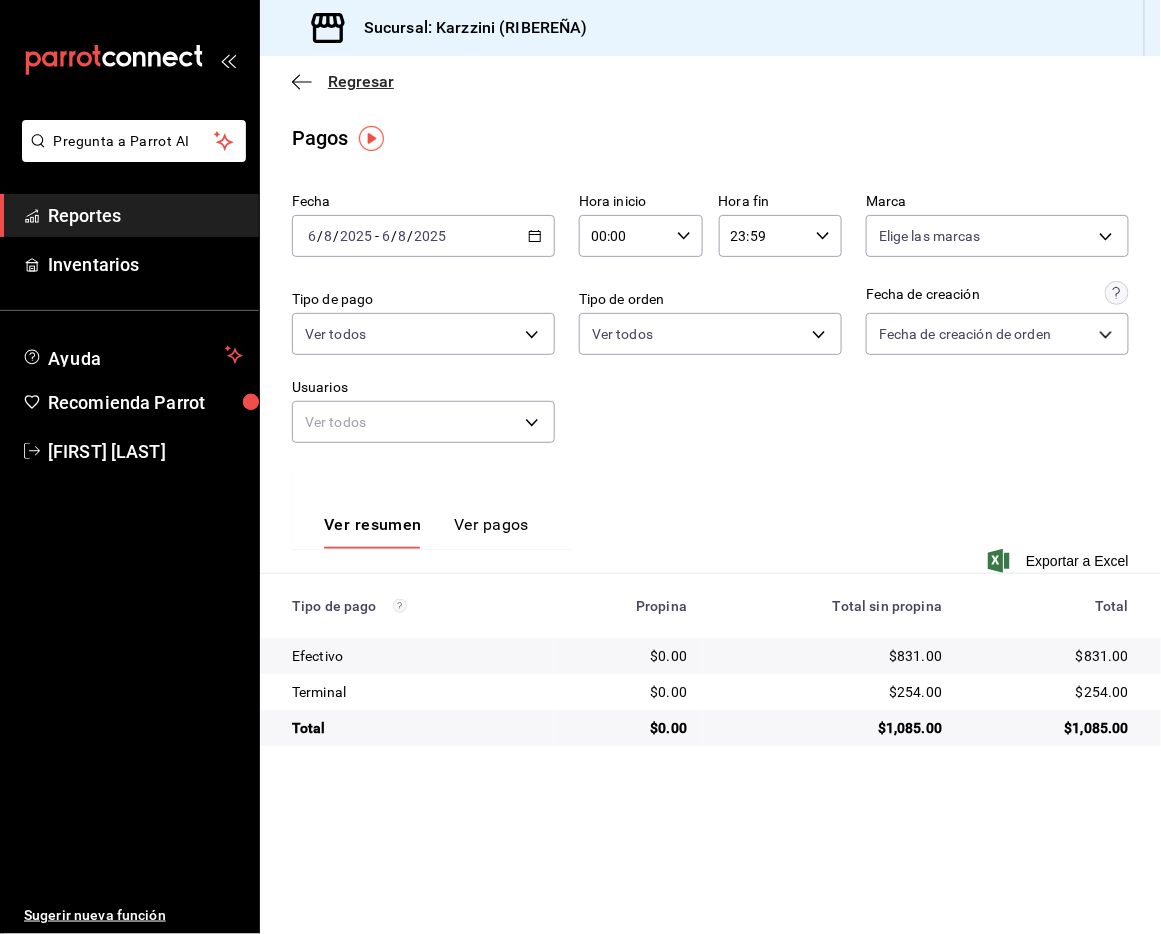 click 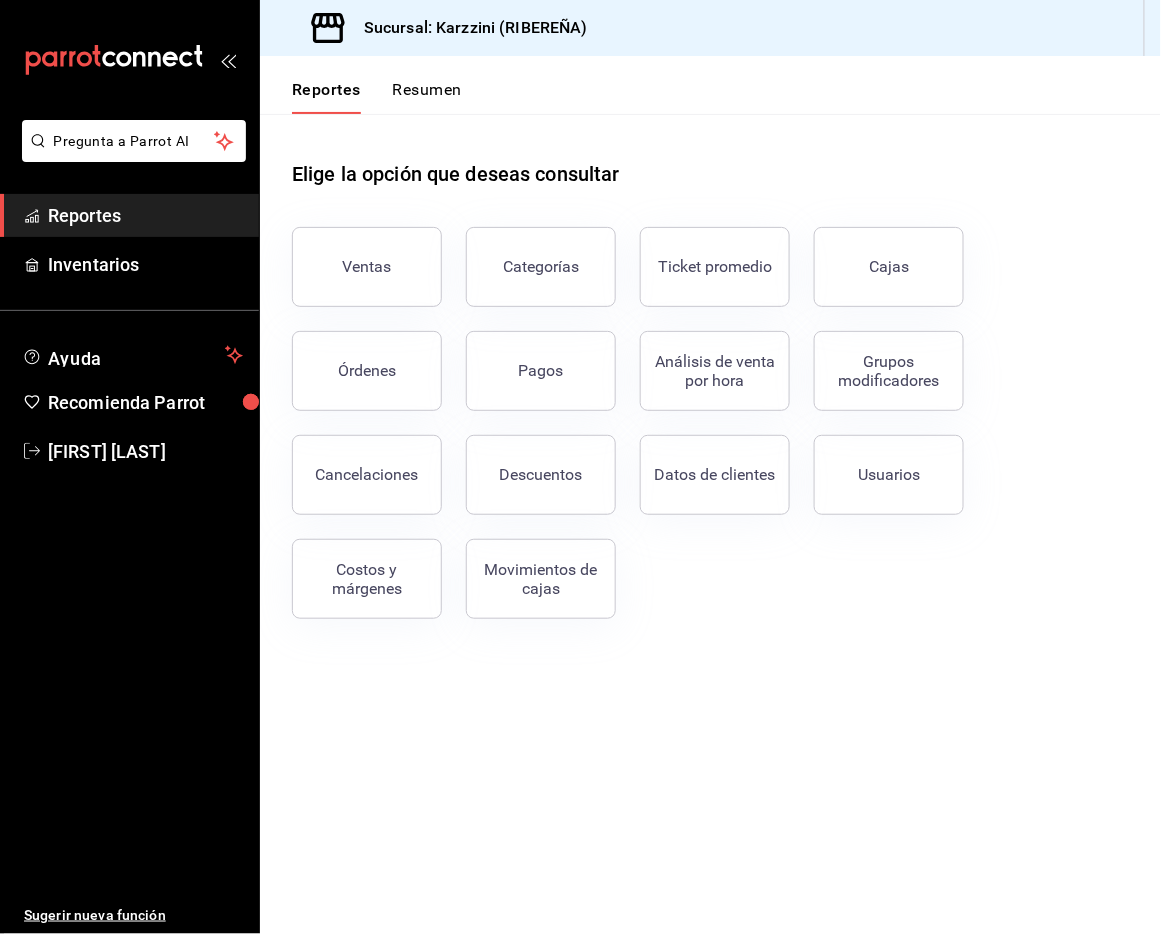 click on "Elige la opción que deseas consultar Ventas Categorías Ticket promedio Cajas Órdenes Pagos Análisis de venta por hora Grupos modificadores Cancelaciones Descuentos Datos de clientes Usuarios Costos y márgenes Movimientos de cajas" at bounding box center (710, 524) 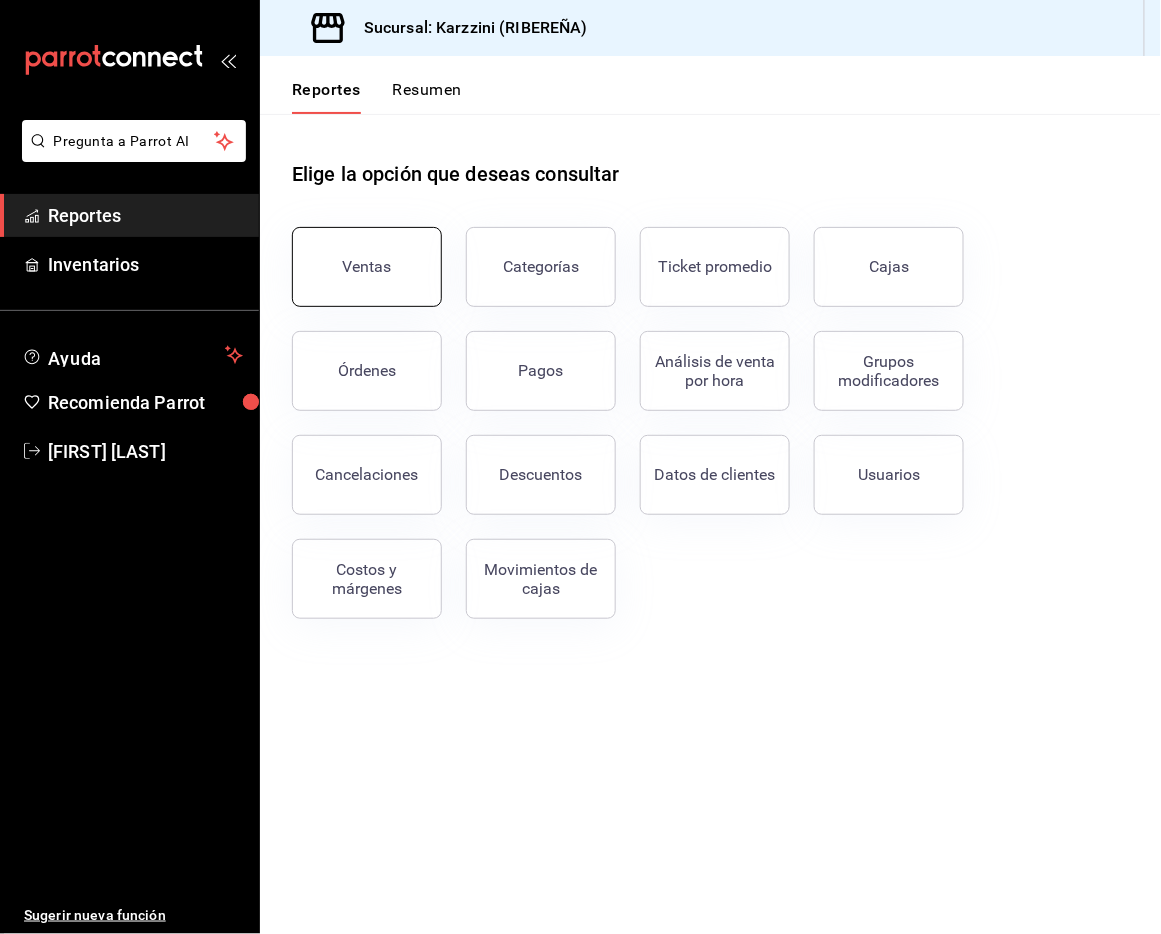 click on "Ventas" at bounding box center (367, 267) 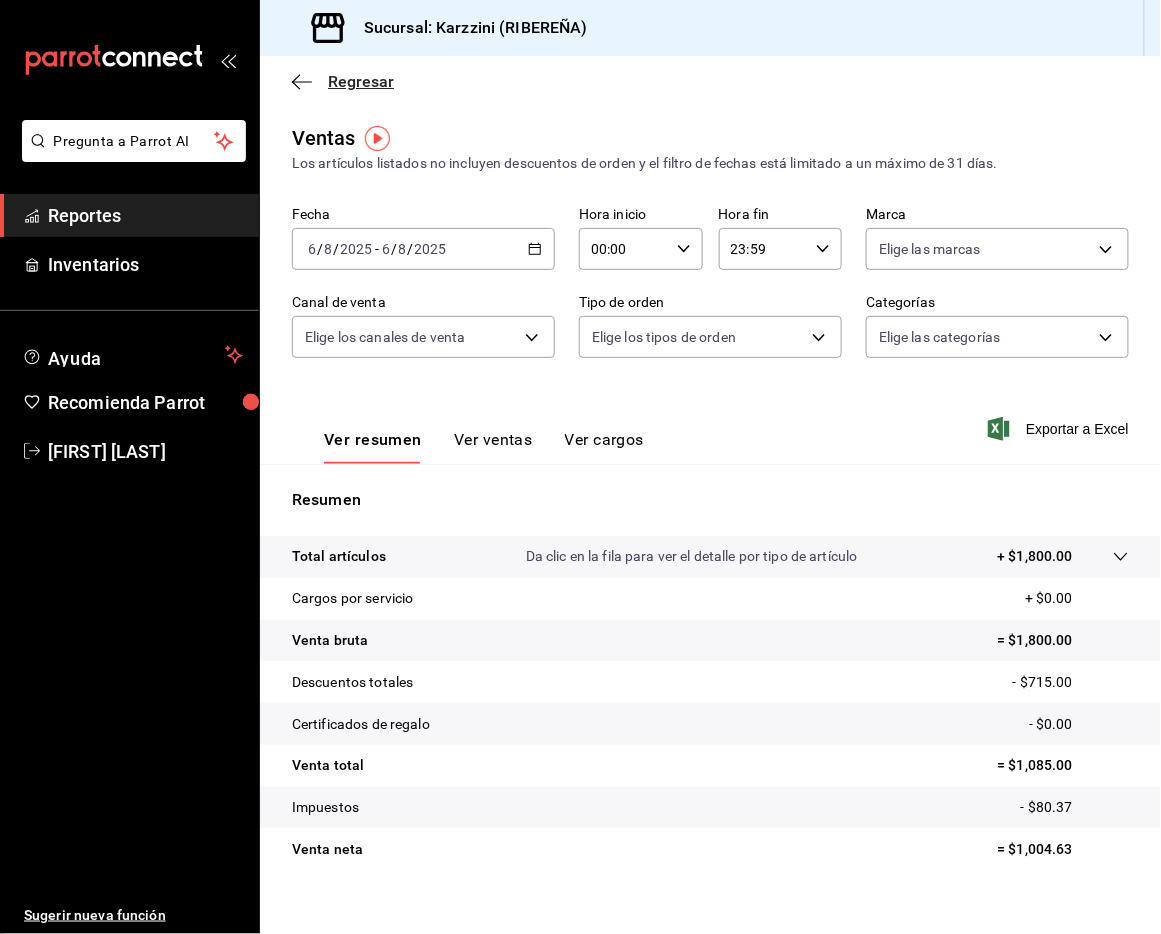 click 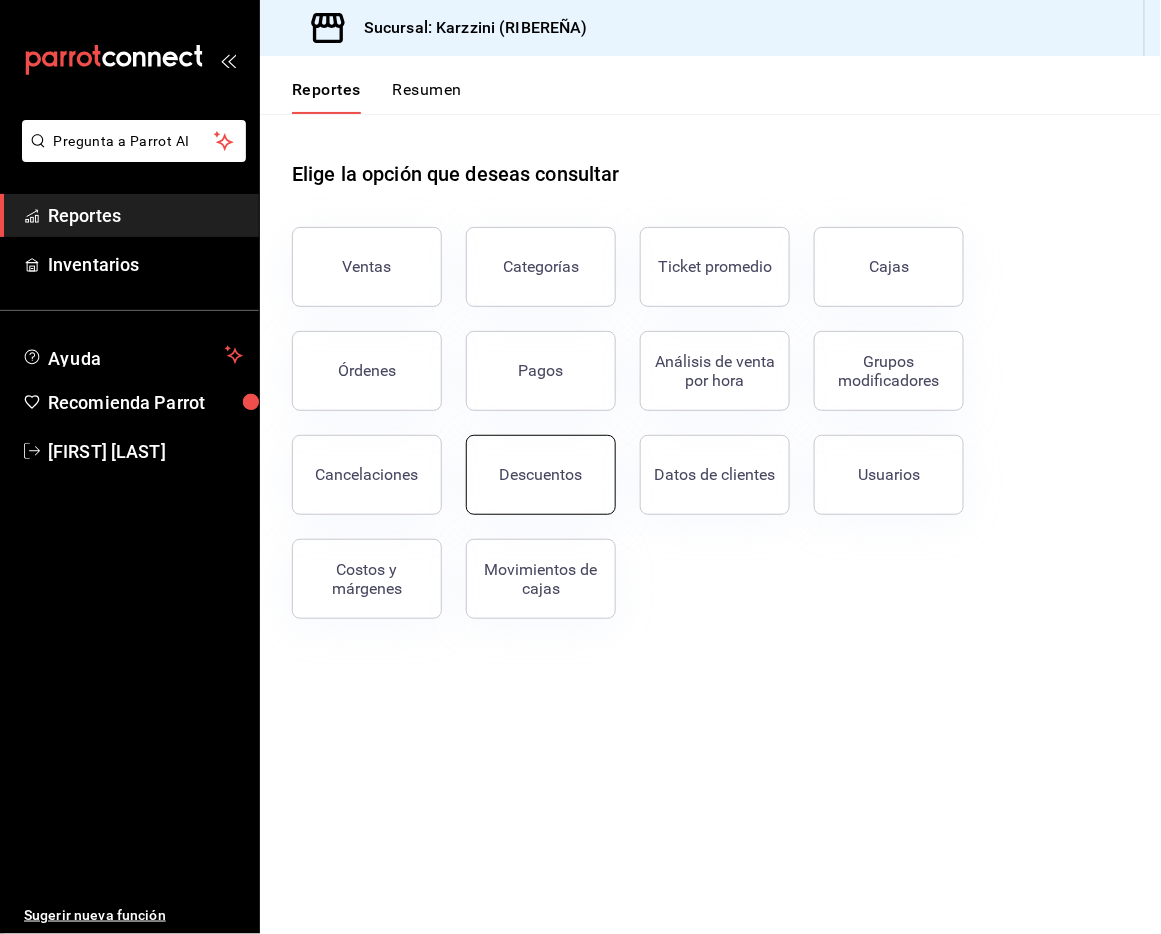 click on "Descuentos" at bounding box center (541, 475) 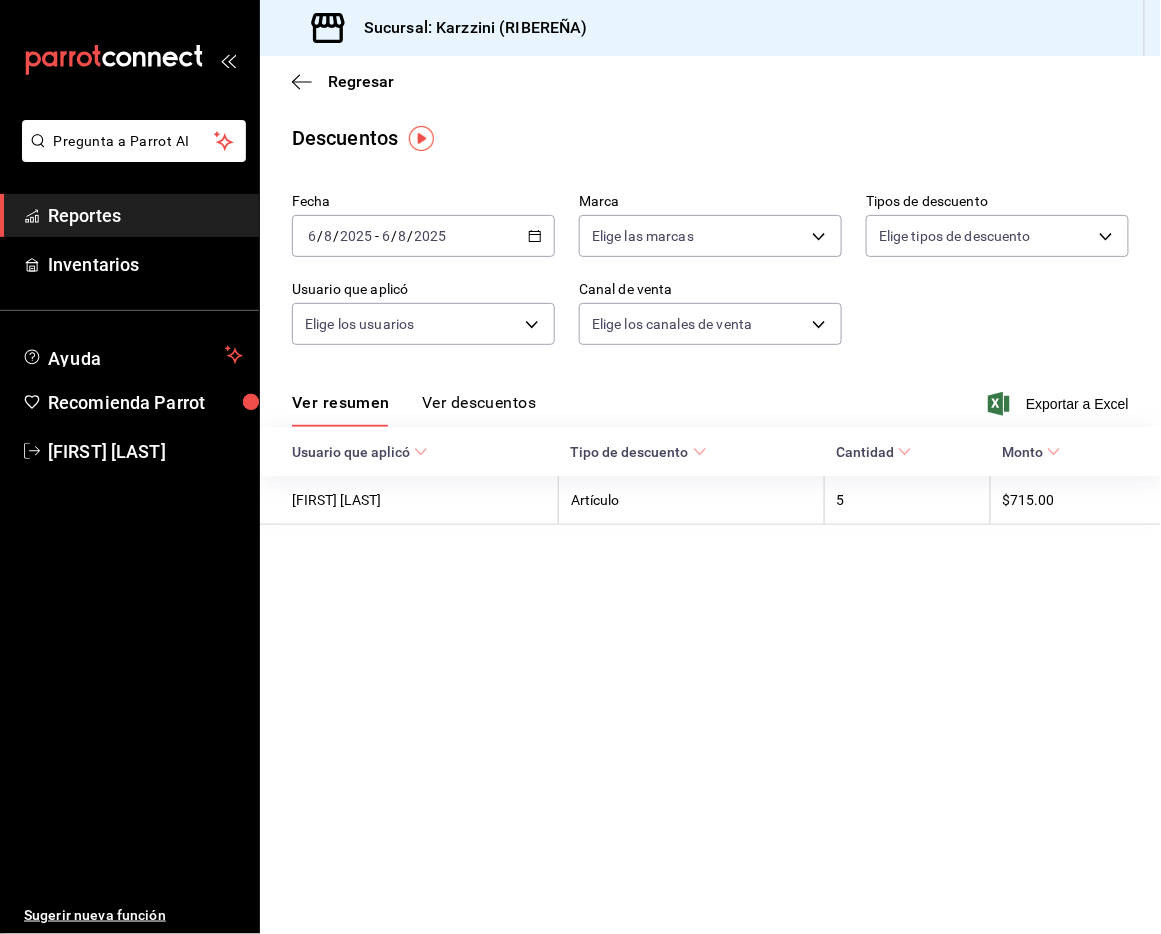 click on "Ver descuentos" at bounding box center (479, 410) 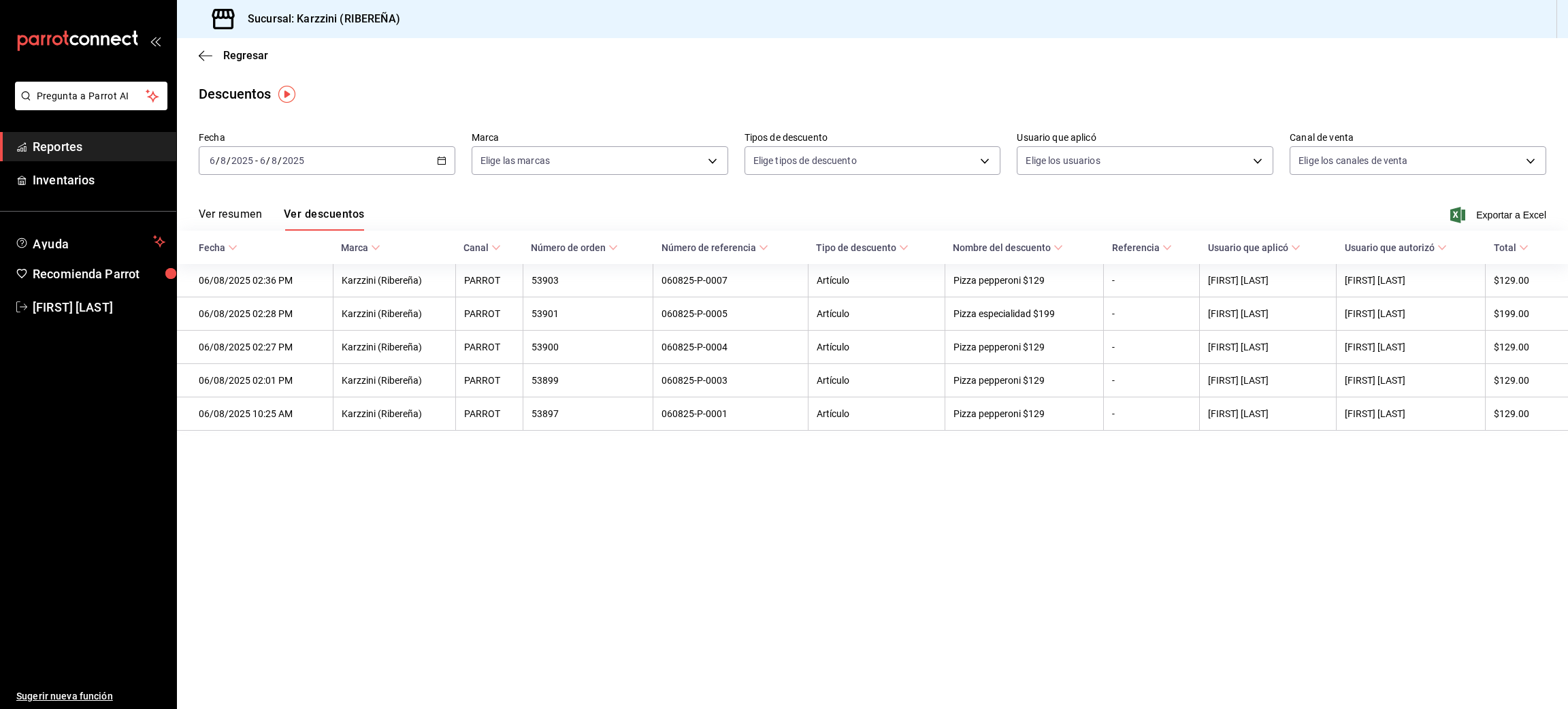 click on "Regresar Descuentos Fecha 2025-08-06 6 / 8 / 2025 - 2025-08-06 6 / 8 / 2025 Marca Elige las marcas Tipos de descuento Elige tipos de descuento Usuario que aplicó Elige los usuarios Canal de venta Elige los canales de venta Ver resumen Ver descuentos Exportar a Excel Fecha Marca Canal Número de orden Número de referencia Tipo de descuento Nombre del descuento Referencia Usuario que aplicó Usuario que autorizó Total 06/08/2025 02:36 PM Karzzini (Ribereña) PARROT 53903 060825-P-0007 Artículo Pizza pepperoni $129 - [FIRST] [LAST] [FIRST] [LAST] $129.00 06/08/2025 02:28 PM Karzzini (Ribereña) PARROT 53901 060825-P-0005 Artículo Pizza especialidad $199 - [FIRST] [LAST] [FIRST] [LAST] $199.00 06/08/2025 02:27 PM Karzzini (Ribereña) PARROT 53900 060825-P-0004 Artículo Pizza pepperoni $129 - [FIRST] [LAST] [FIRST] [LAST] $129.00 06/08/2025 02:01 PM Karzzini (Ribereña) PARROT 53899 060825-P-0003 Artículo - $129.00 -" at bounding box center [872, 374] 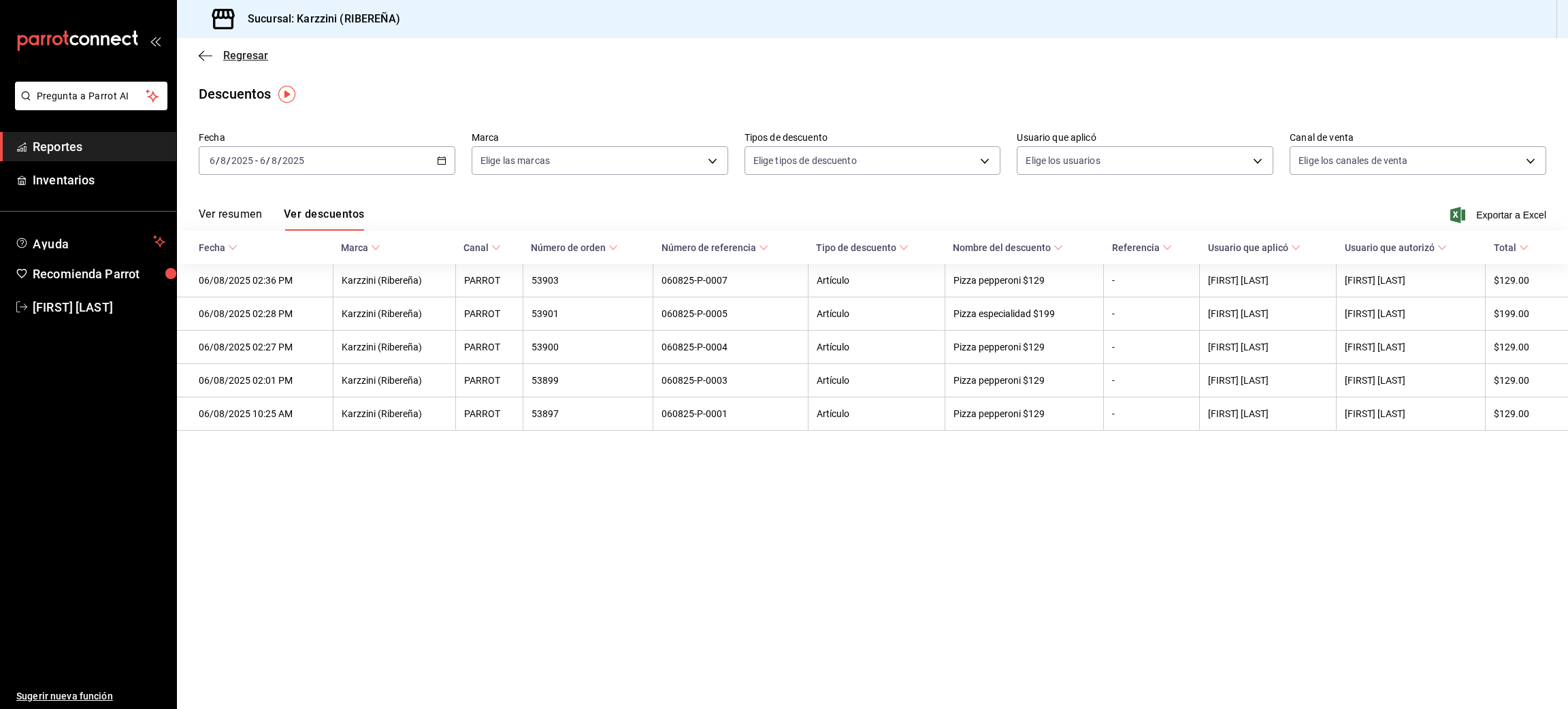 click 